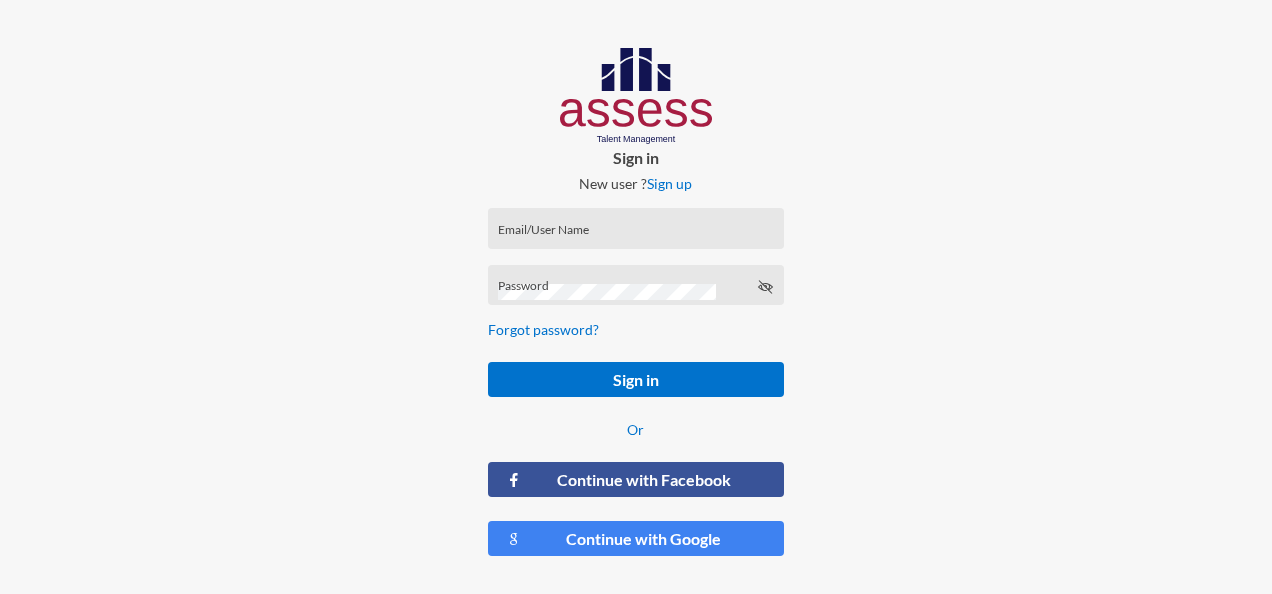 scroll, scrollTop: 0, scrollLeft: 0, axis: both 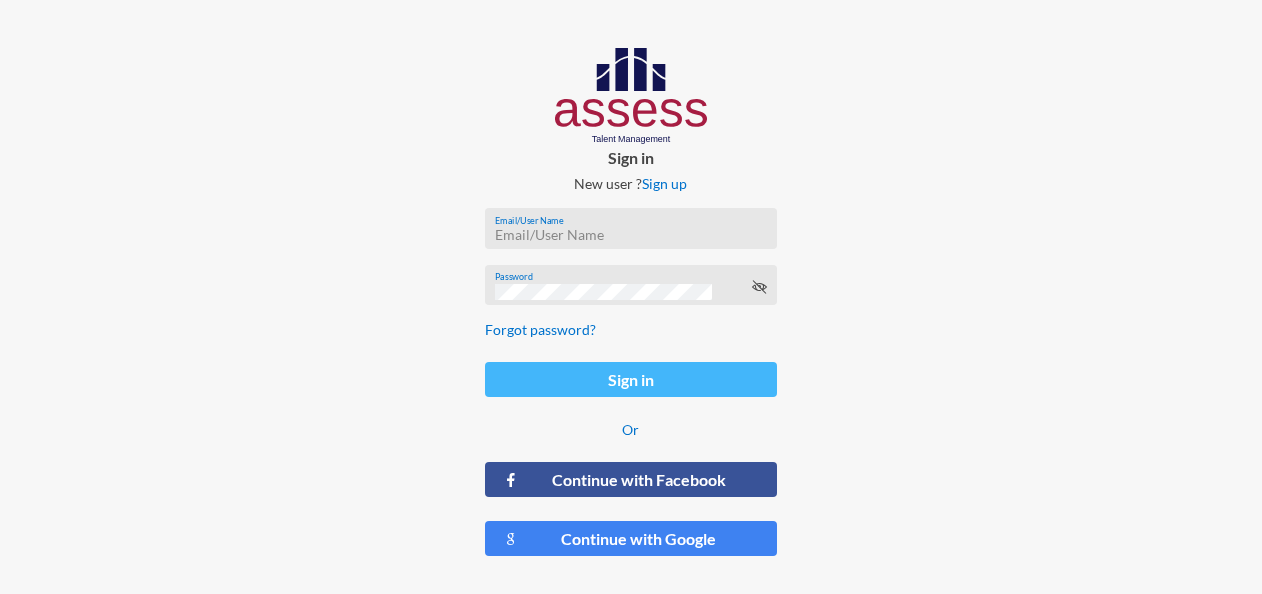 type on "[PERSON_NAME][EMAIL_ADDRESS][DOMAIN_NAME]" 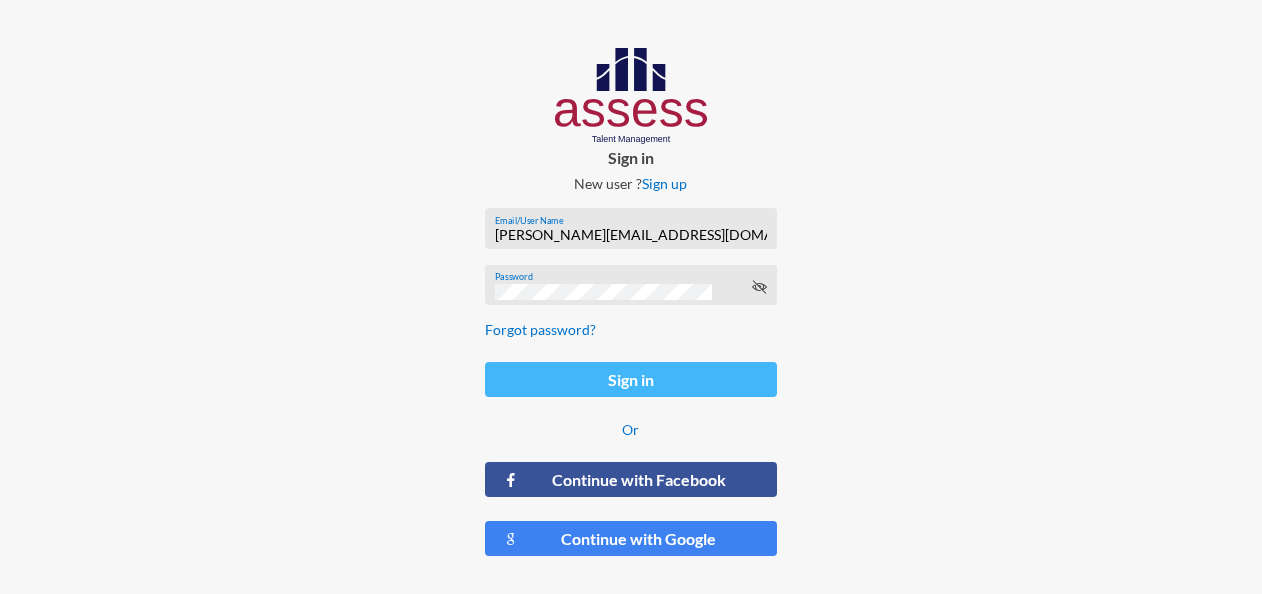 click on "Sign in" 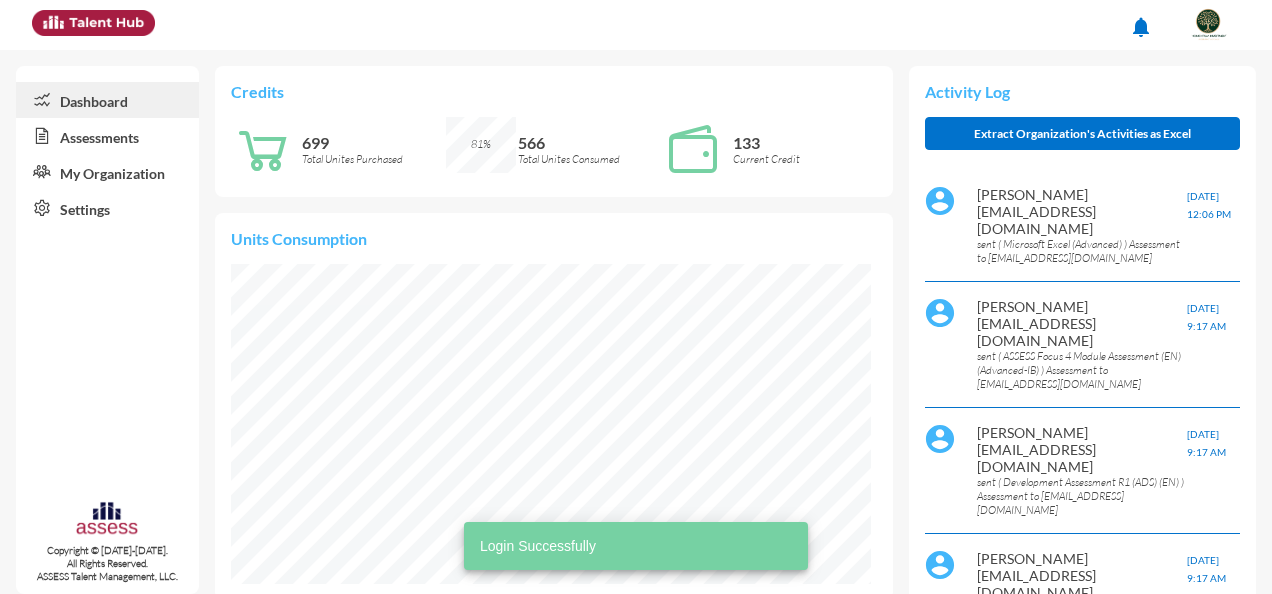 scroll, scrollTop: 999856, scrollLeft: 999696, axis: both 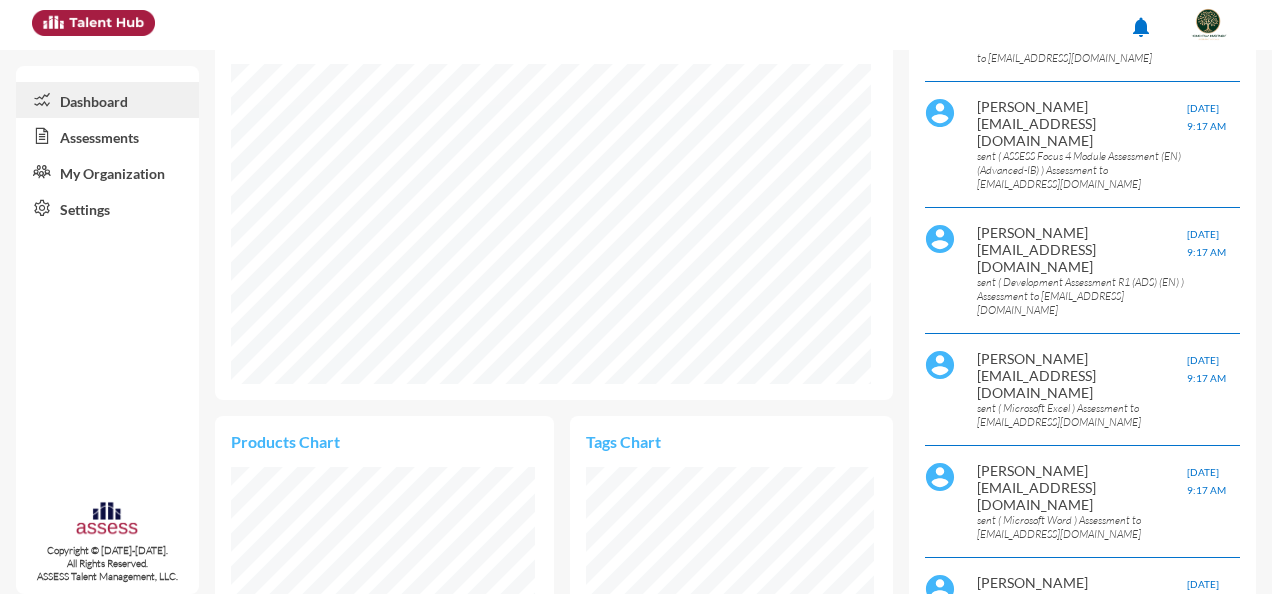click on "Assessments" 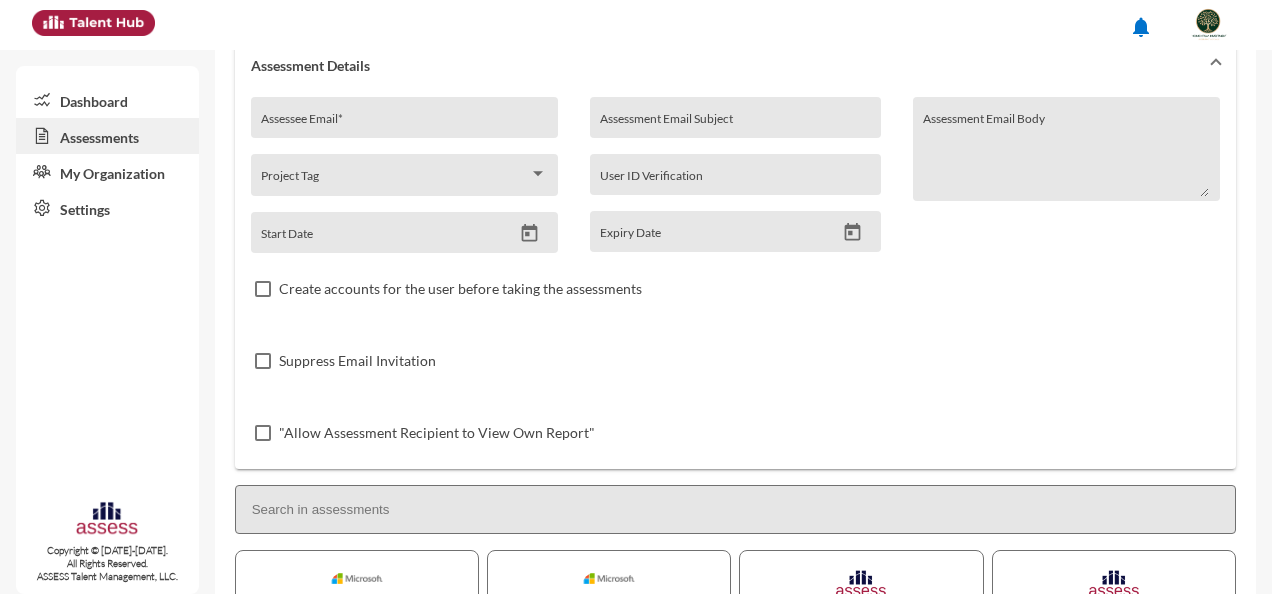 scroll, scrollTop: 0, scrollLeft: 0, axis: both 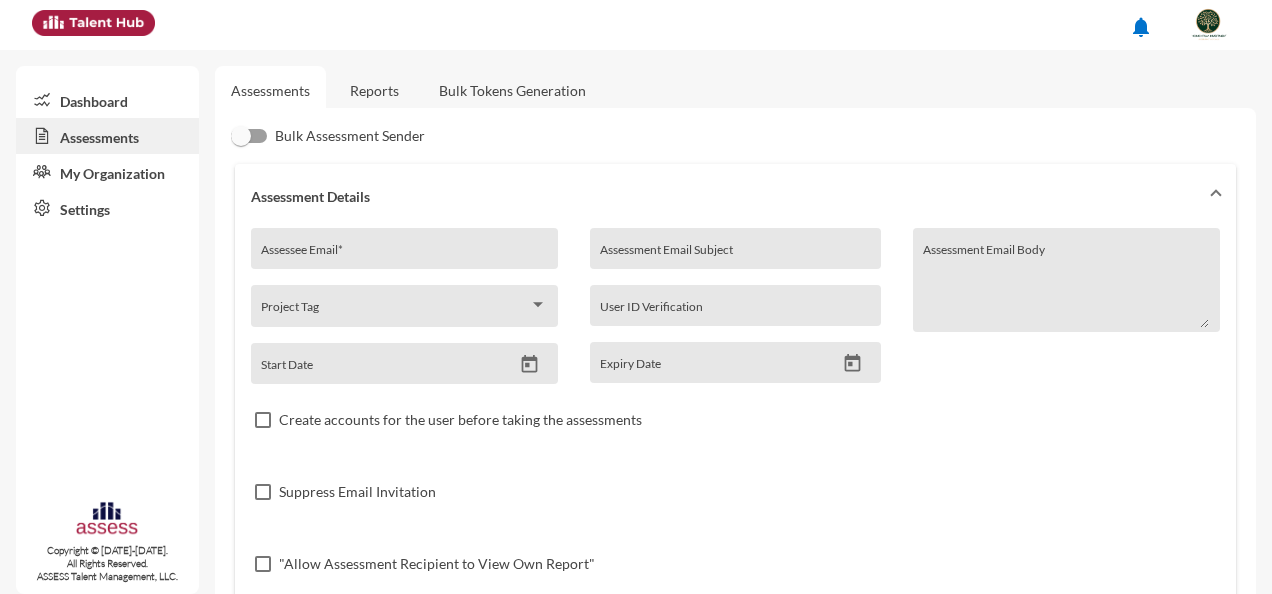 click on "Reports" 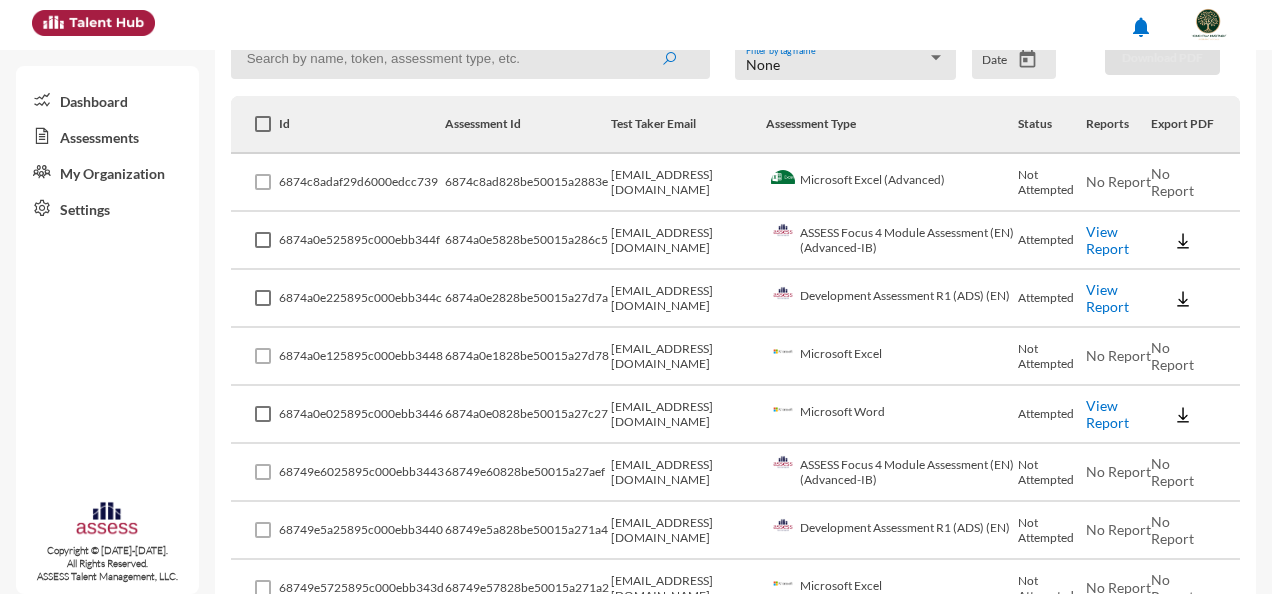 scroll, scrollTop: 400, scrollLeft: 0, axis: vertical 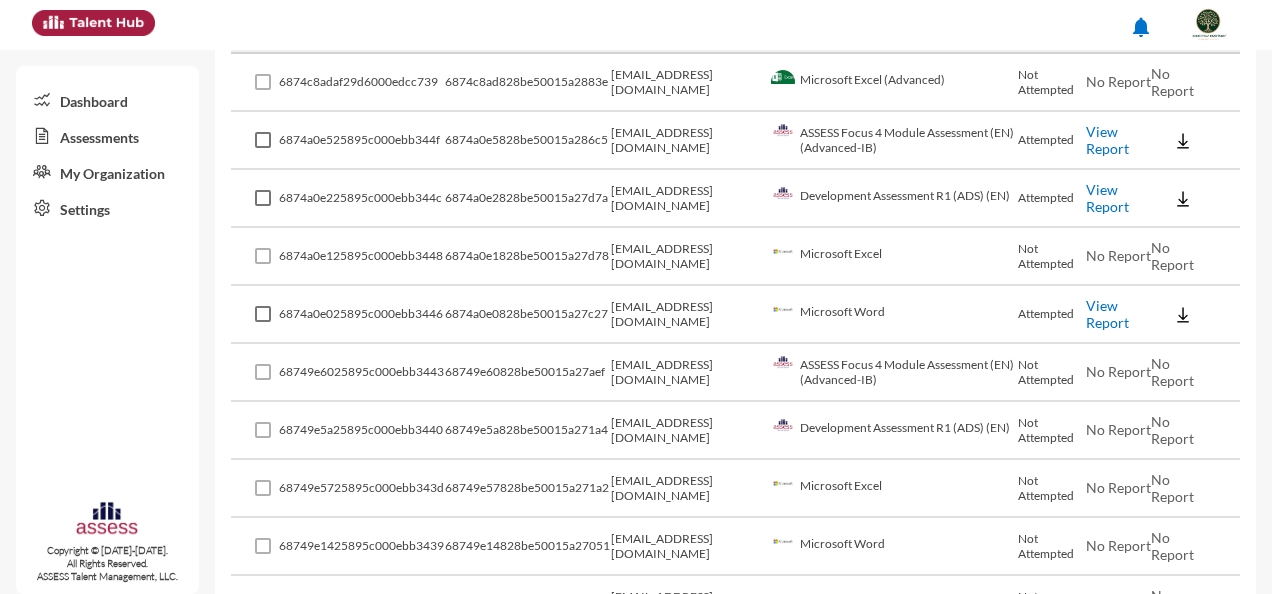click on "View Report" 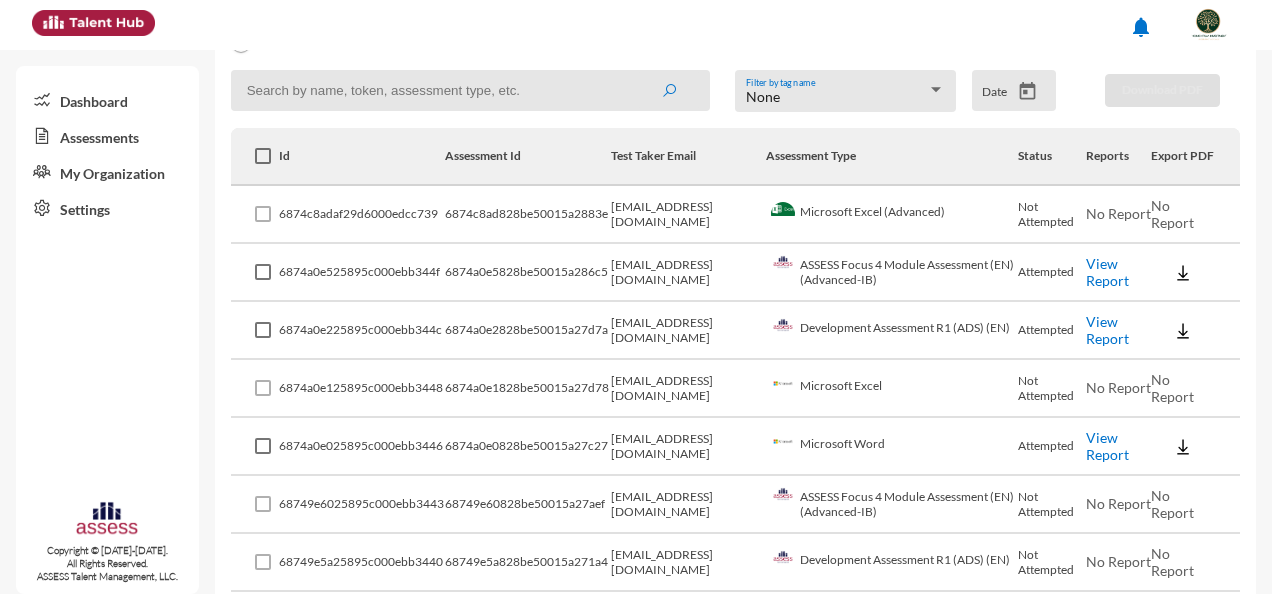 scroll, scrollTop: 300, scrollLeft: 0, axis: vertical 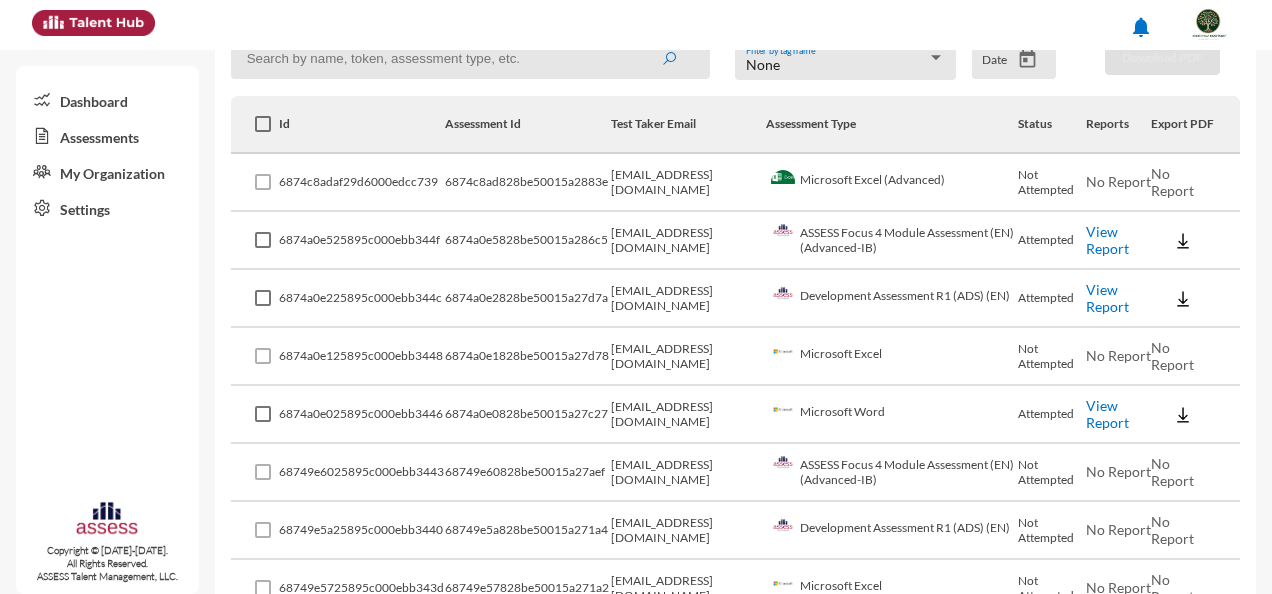 click on "View Report" 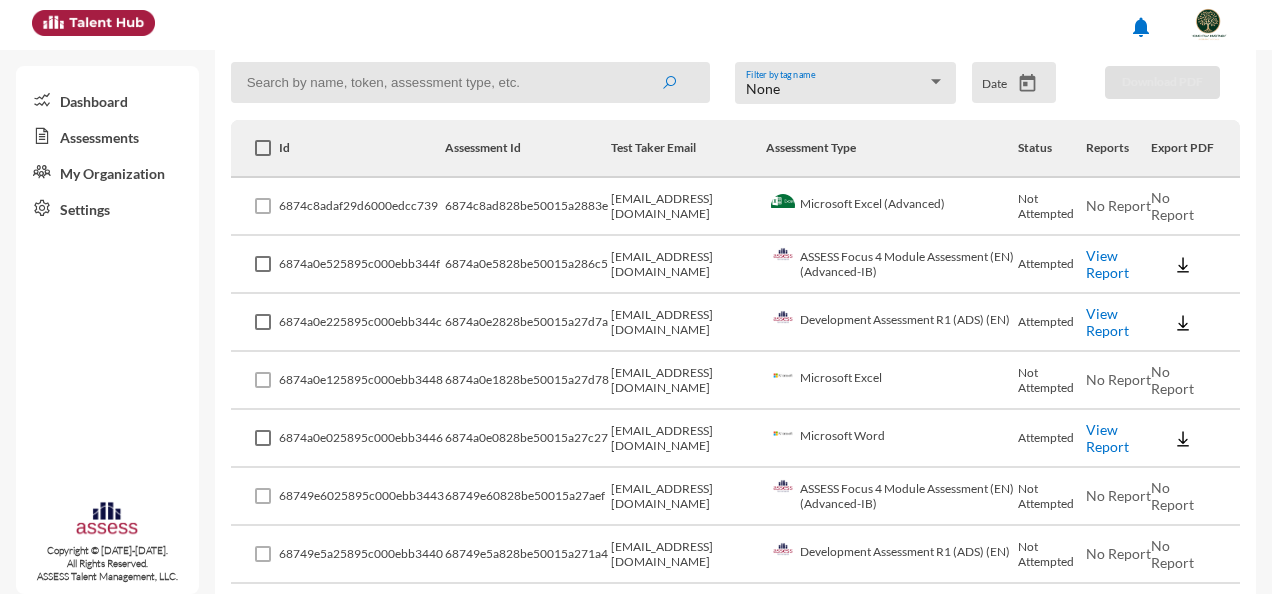 scroll, scrollTop: 400, scrollLeft: 0, axis: vertical 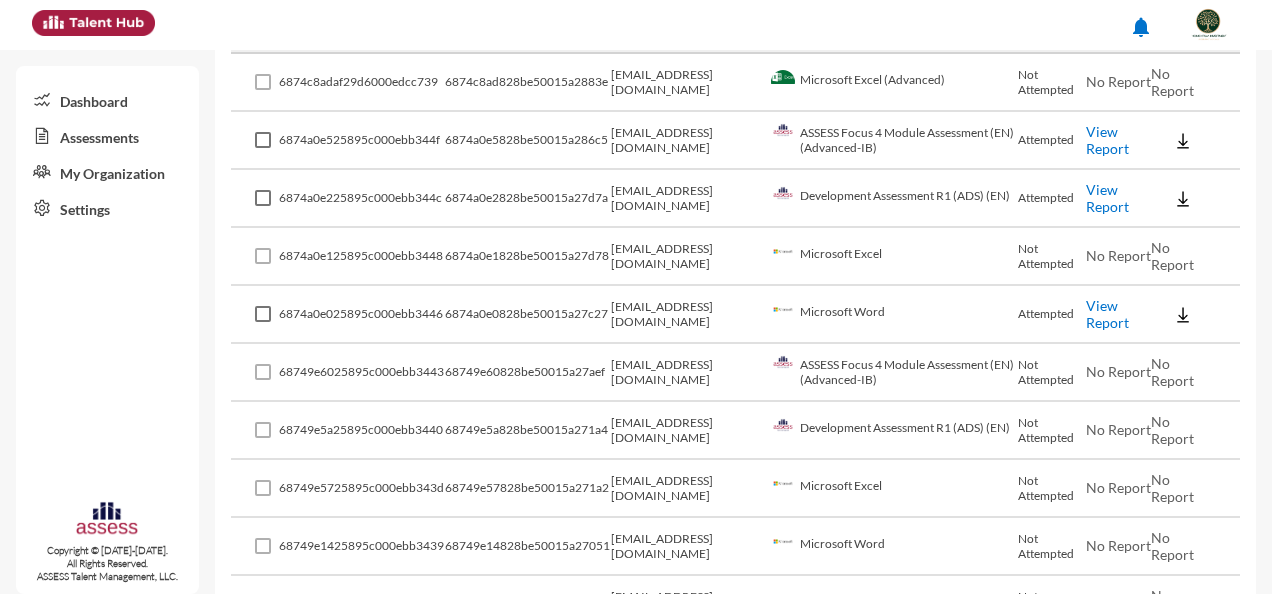click on "View Report" 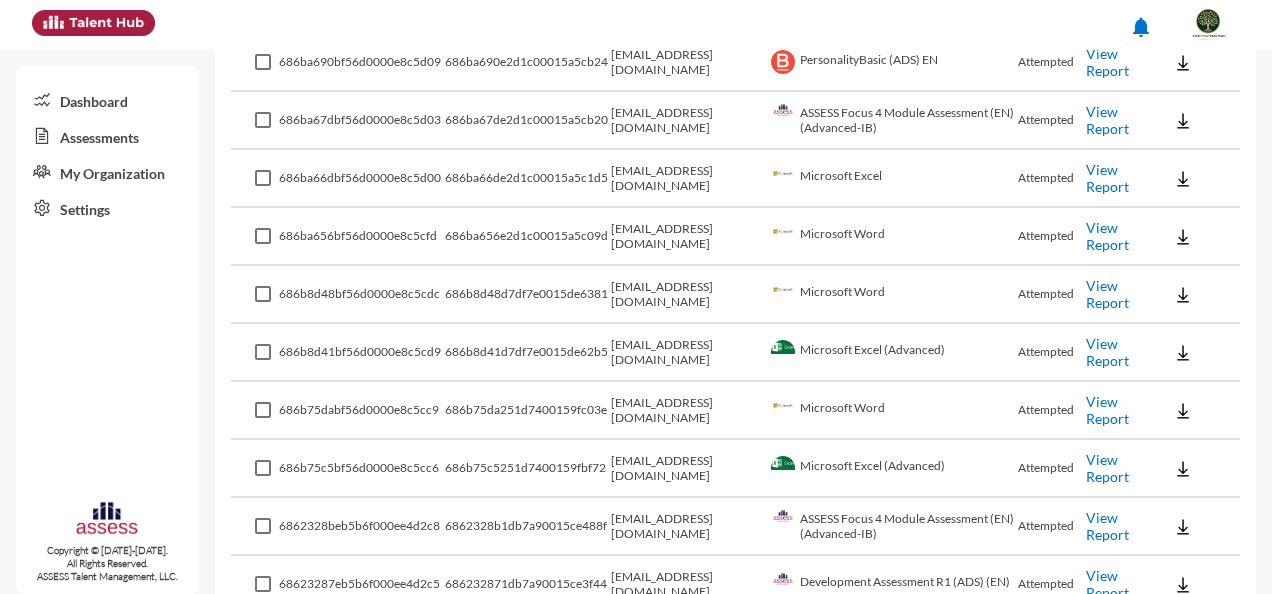 scroll, scrollTop: 900, scrollLeft: 0, axis: vertical 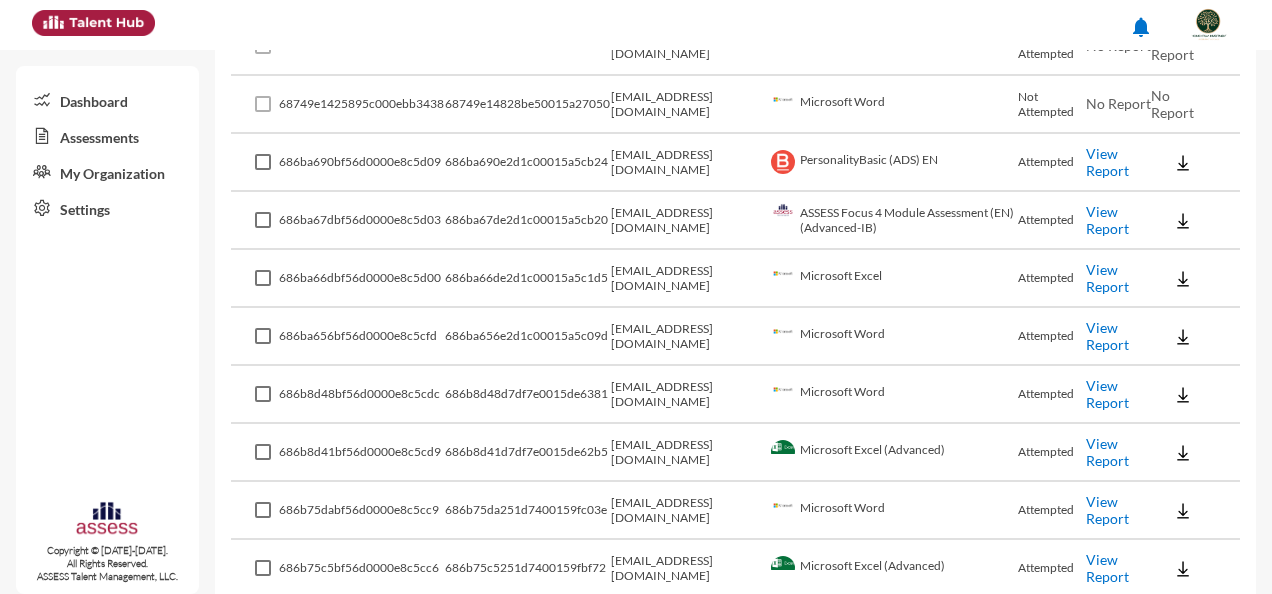 click on "View Report" 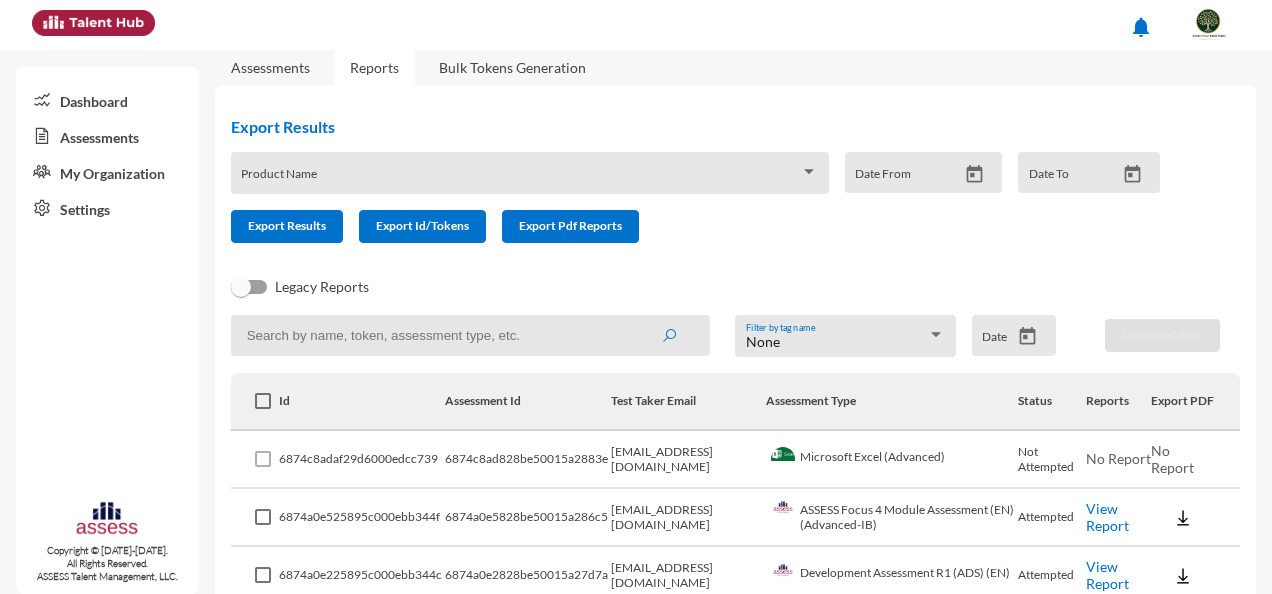 scroll, scrollTop: 0, scrollLeft: 0, axis: both 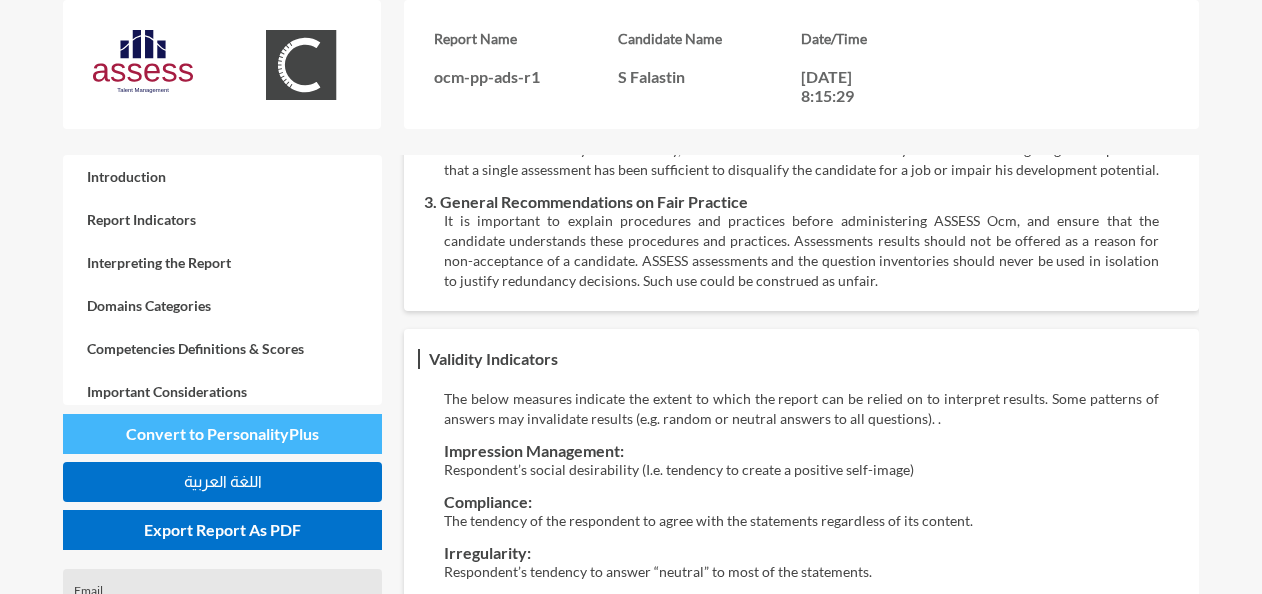 click on "Convert to PersonalityPlus" 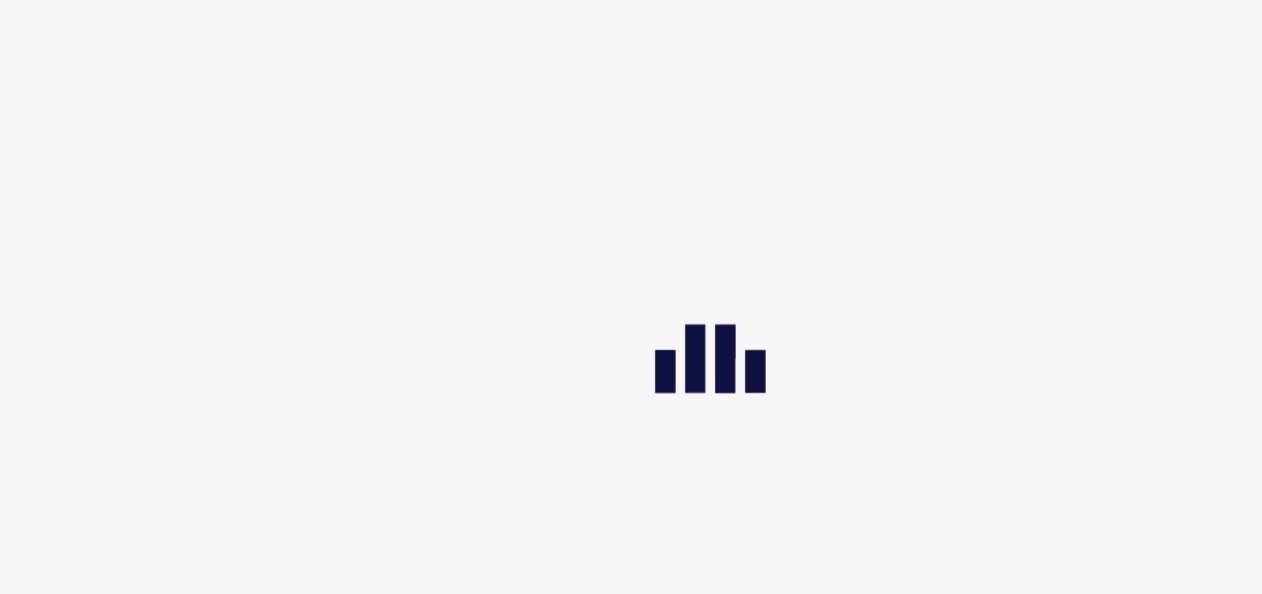 scroll, scrollTop: 0, scrollLeft: 0, axis: both 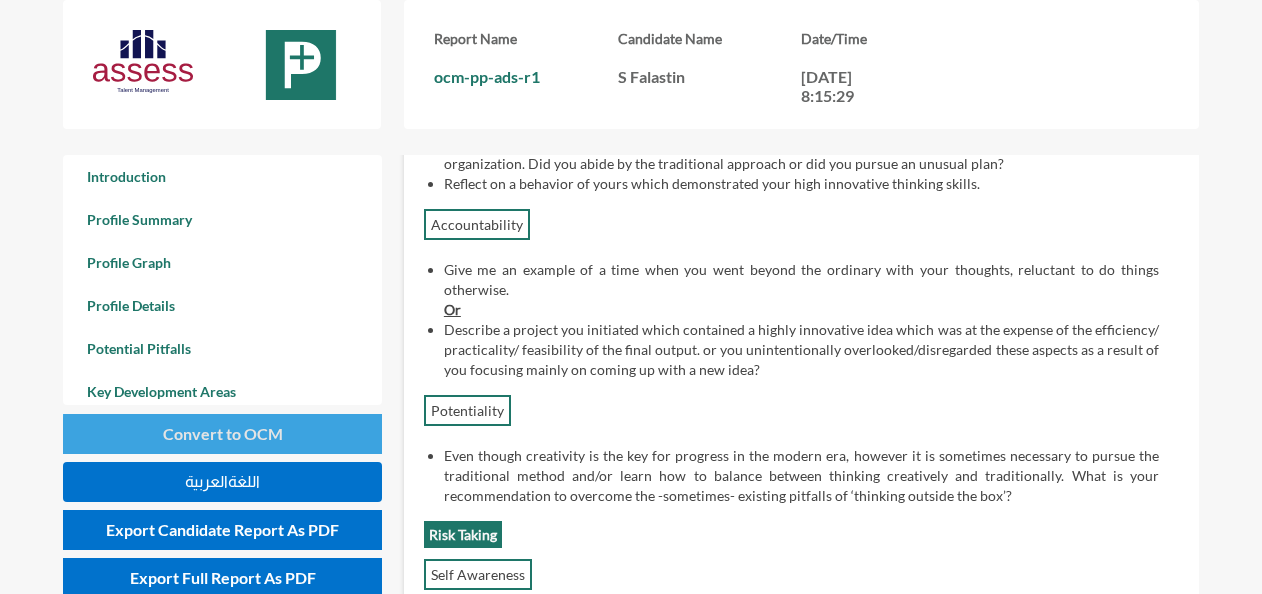 click on "Convert to OCM" 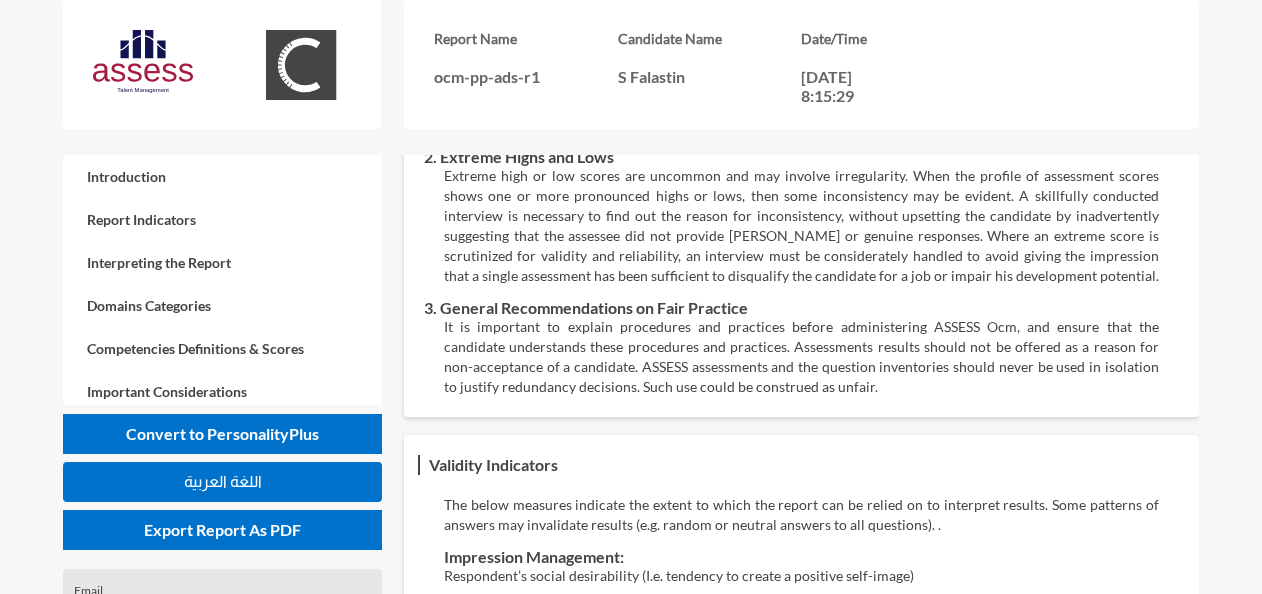 scroll, scrollTop: 4523, scrollLeft: 0, axis: vertical 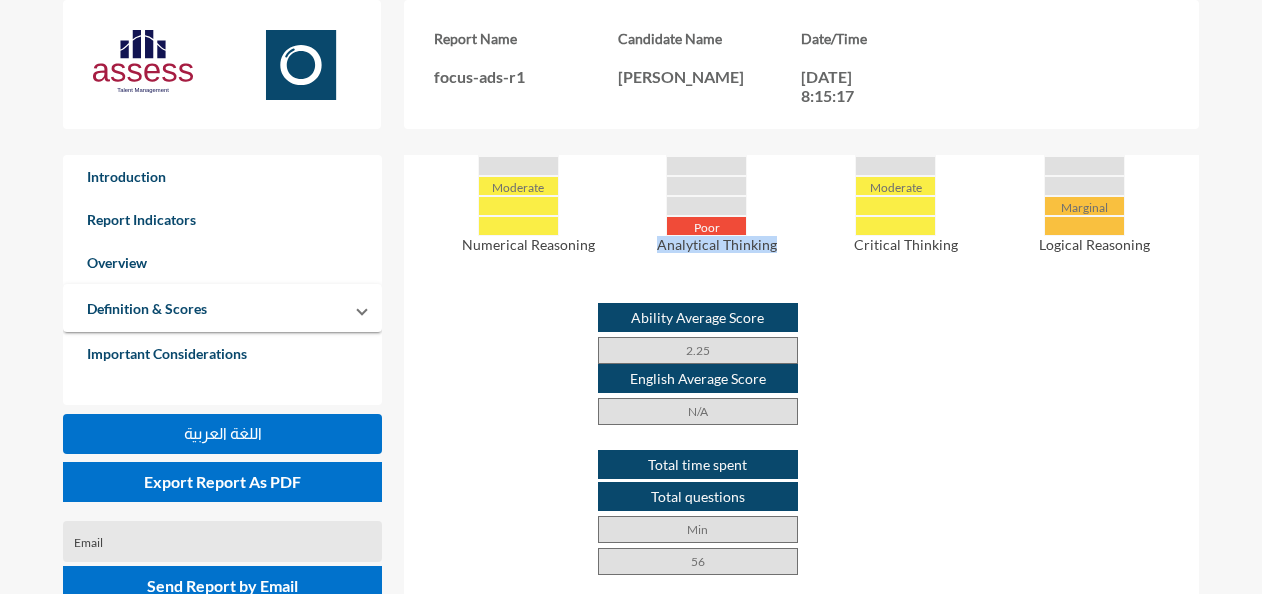drag, startPoint x: 660, startPoint y: 243, endPoint x: 776, endPoint y: 246, distance: 116.03879 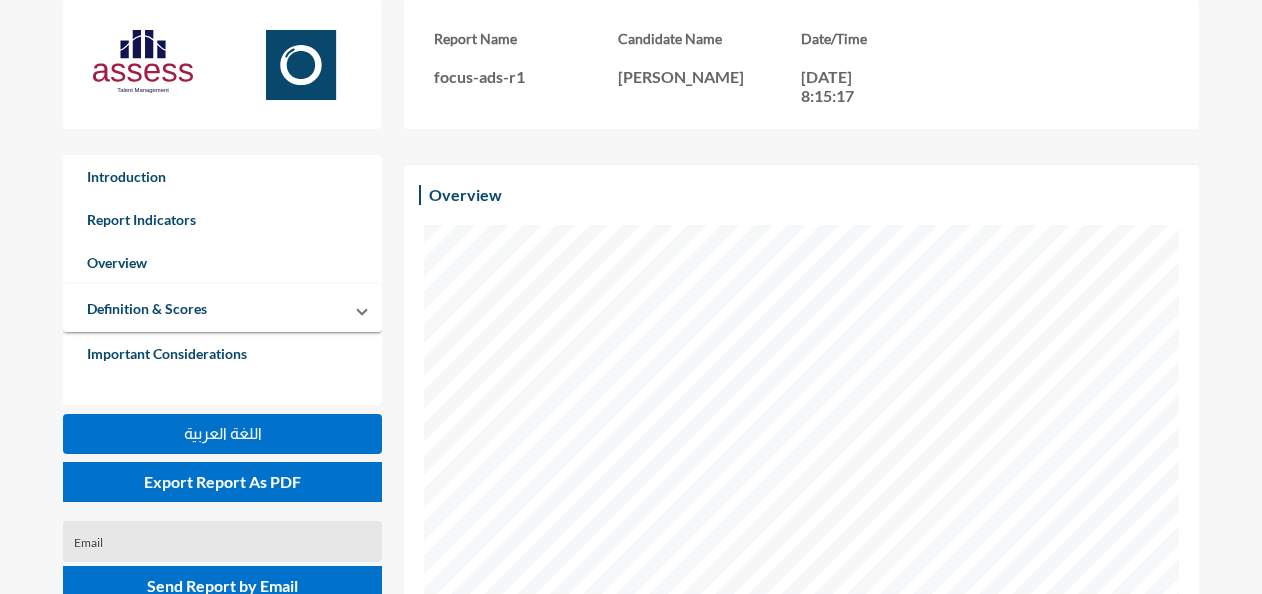 scroll, scrollTop: 400, scrollLeft: 0, axis: vertical 